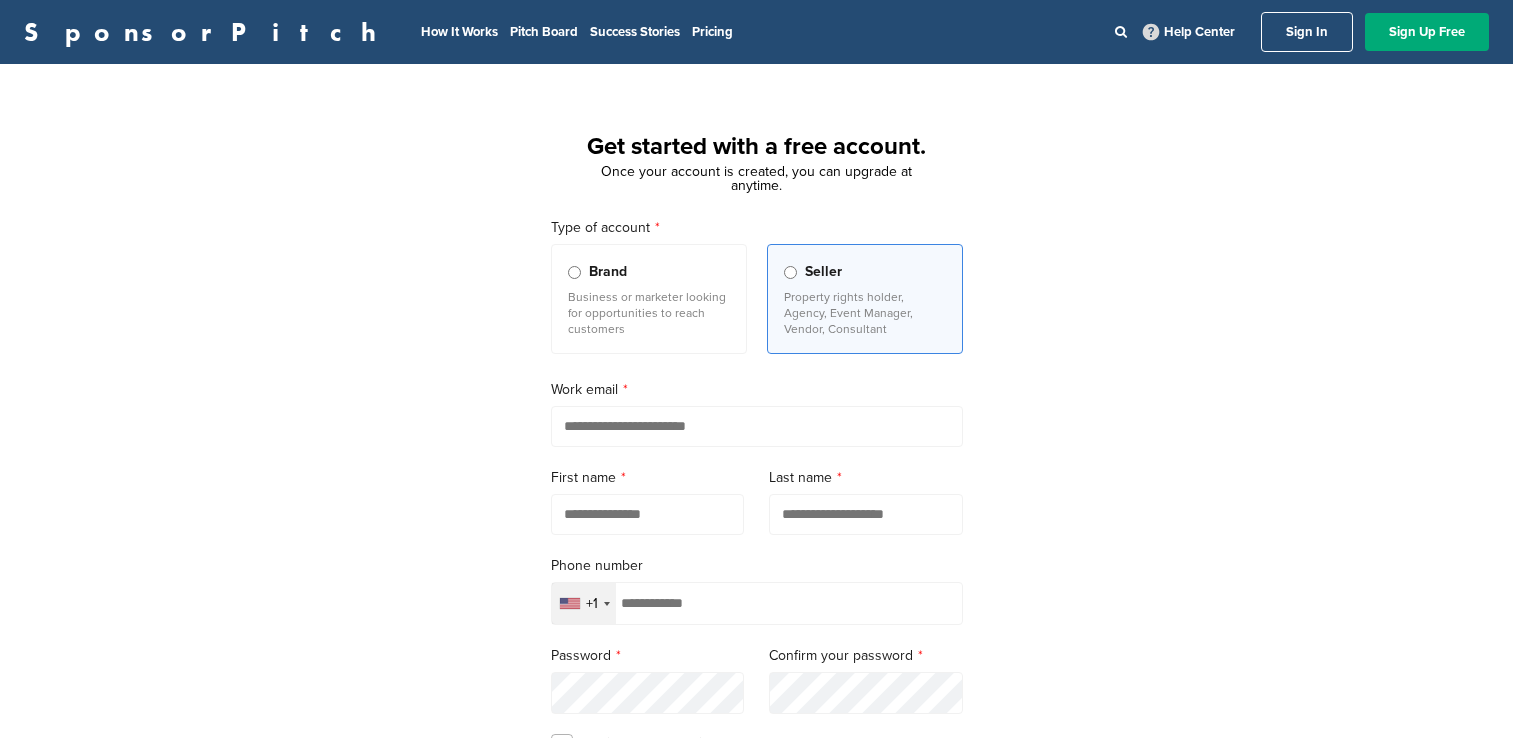 scroll, scrollTop: 0, scrollLeft: 0, axis: both 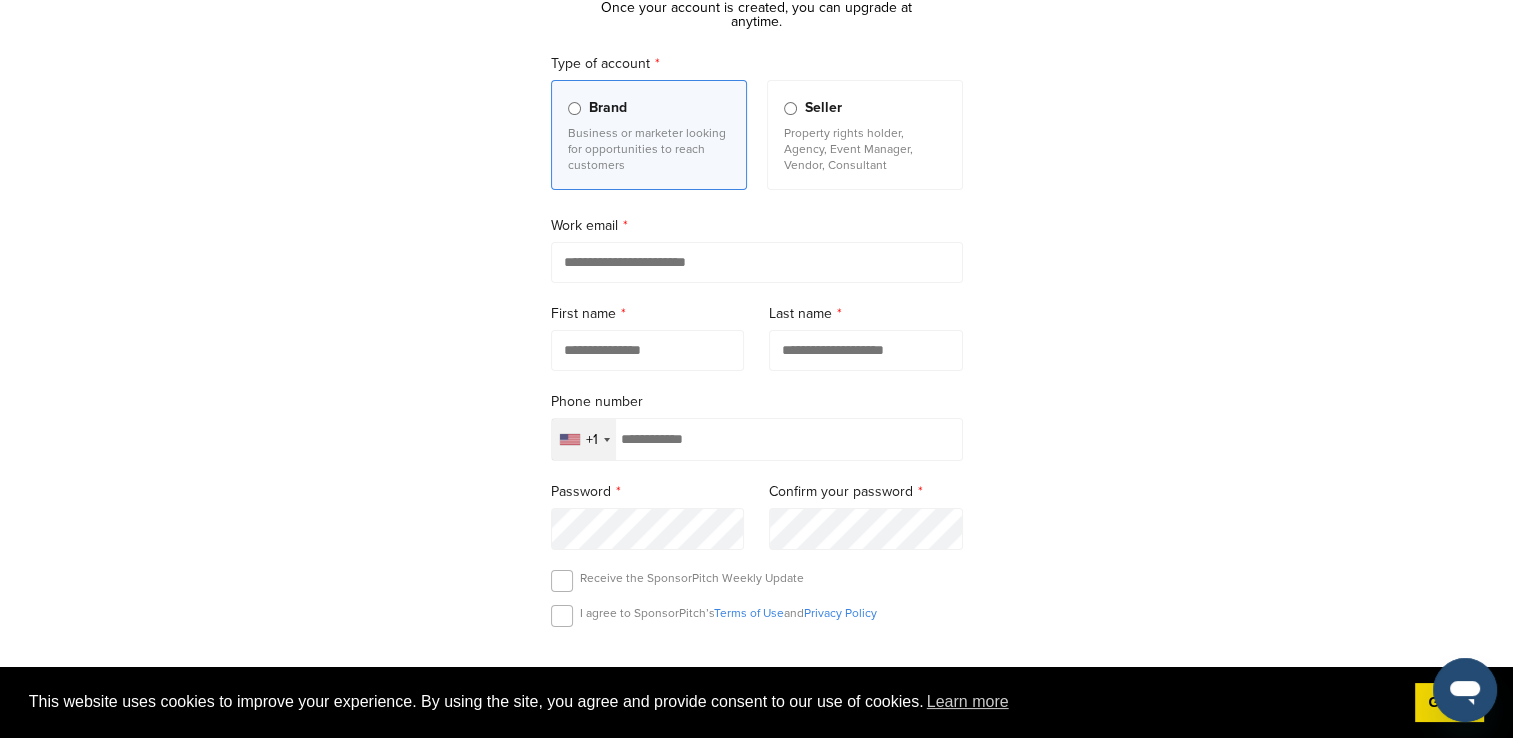 click on "+1" at bounding box center [584, 439] 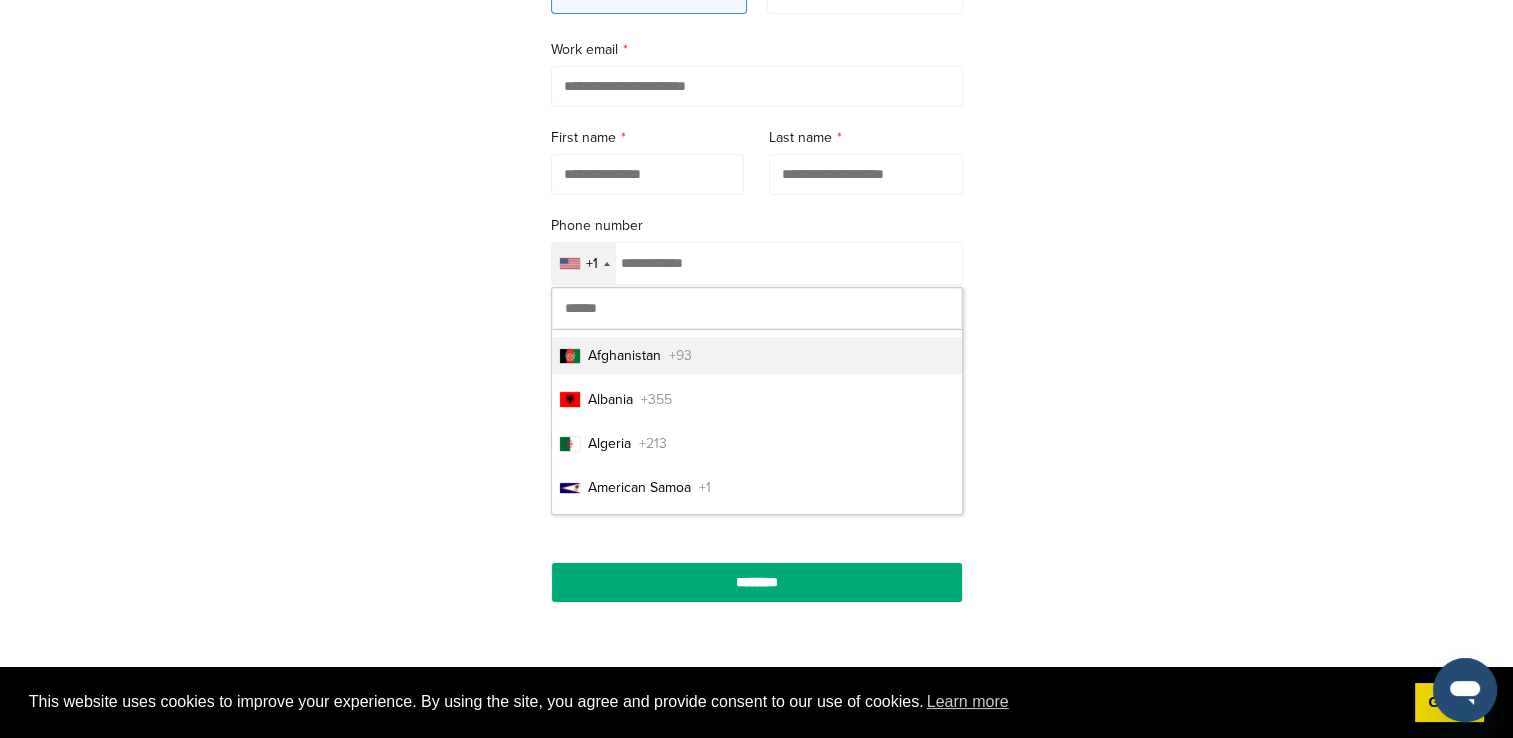 scroll, scrollTop: 342, scrollLeft: 0, axis: vertical 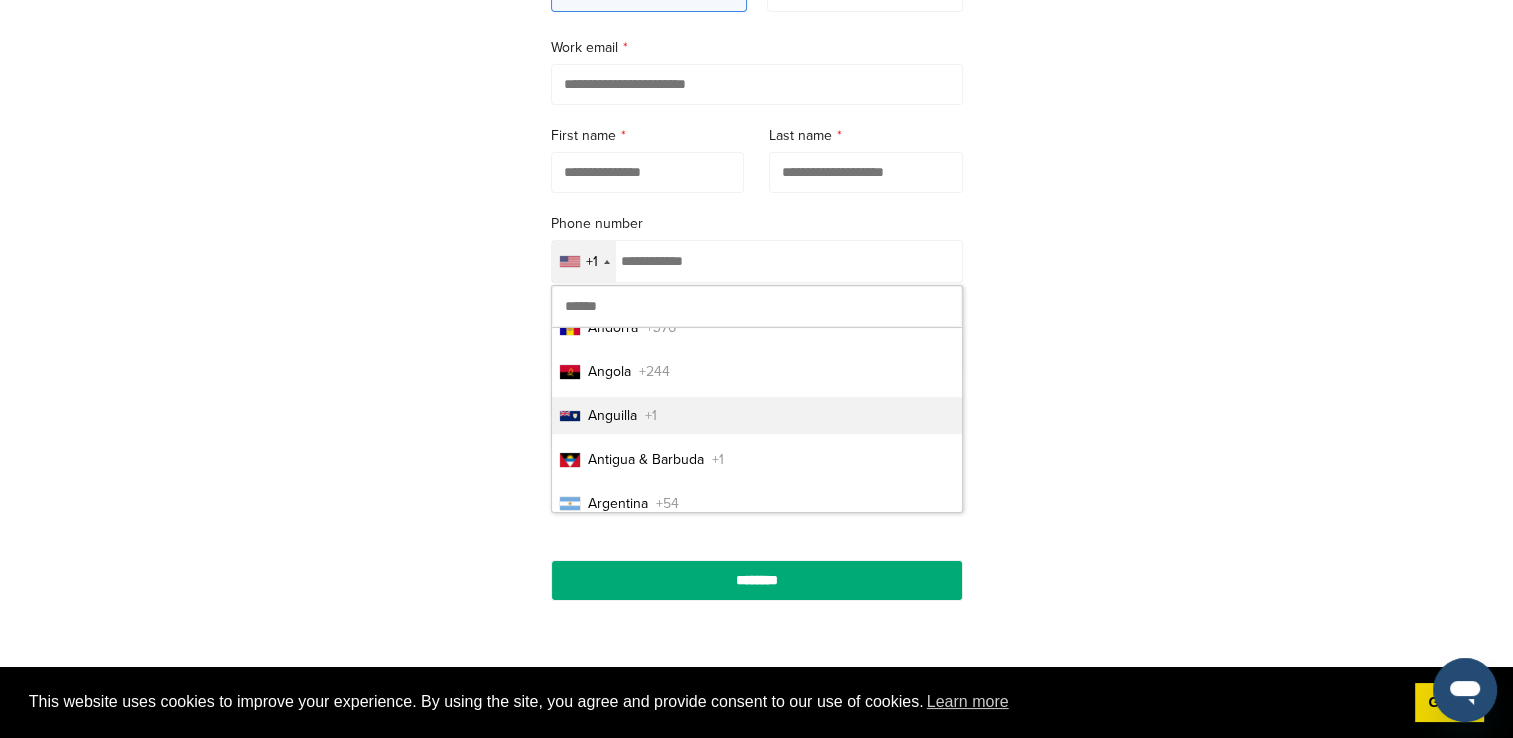 click on "Get started with a free account.
Once your account is created, you can upgrade at anytime.
Type of account
Brand
Business or marketer looking for opportunities to reach customers
Seller
Property rights holder, Agency, Event Manager, Vendor, Consultant
Work email
[FIRST]
[LAST]
[PHONE]
+1 [COUNTRY] +93 [COUNTRY] +355 [COUNTRY] +213 [COUNTRY] +1 [COUNTRY] +376 [COUNTRY] +244 [COUNTRY] +1 [COUNTRY] +1 [COUNTRY] +54 [COUNTRY] +374 [COUNTRY] +297 [COUNTRY] +247 [COUNTRY] +61 [COUNTRY] +43 [COUNTRY] +994 [COUNTRY] +1 [COUNTRY] +880 [COUNTRY] +1 [COUNTRY] +375 [COUNTRY] +32 [COUNTRY] +501 [COUNTRY] +229 [COUNTRY] +1 [COUNTRY] +975 [COUNTRY] +591 [COUNTRY] +387 [COUNTRY] +267 [COUNTRY] +55 [COUNTRY] +246 [COUNTRY] +1 [COUNTRY] +673 [COUNTRY] +359 [COUNTRY] +226 [COUNTRY] +257 [COUNTRY] +855 [COUNTRY] +237 [COUNTRY] +1 [COUNTRY] +238 [COUNTRY] +599 [COUNTRY] +1 [COUNTRY]" at bounding box center [756, 210] 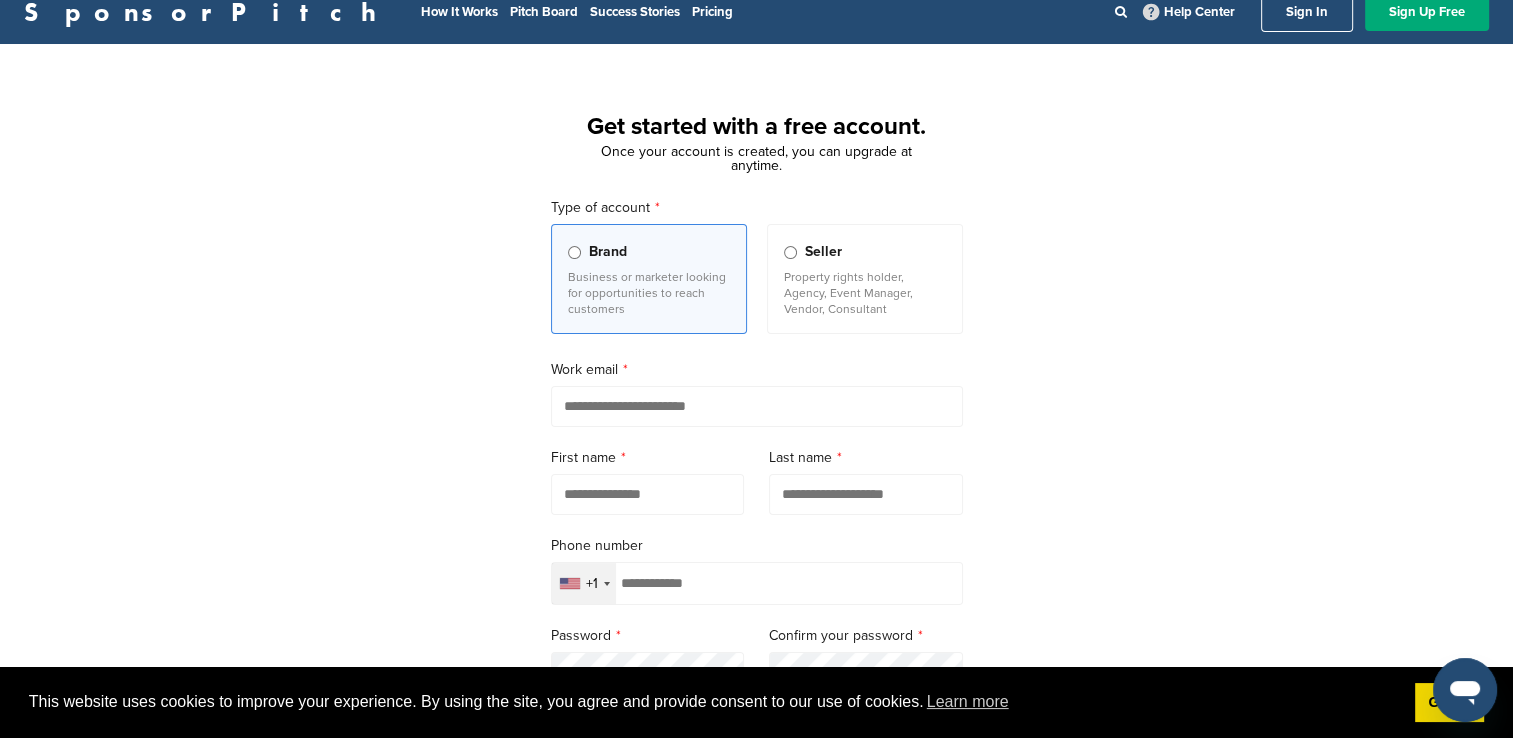scroll, scrollTop: 34, scrollLeft: 0, axis: vertical 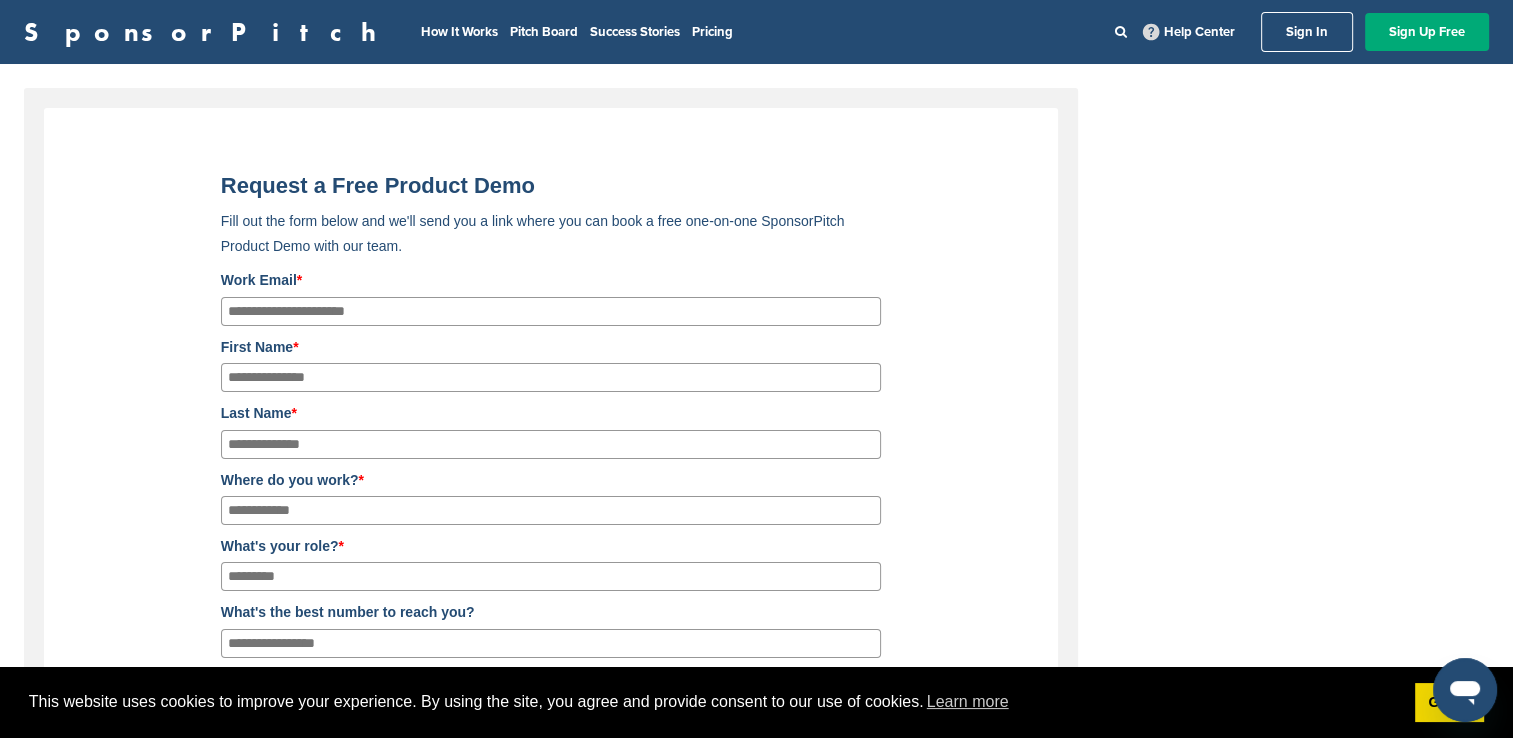 click on "First Name *" at bounding box center [551, 377] 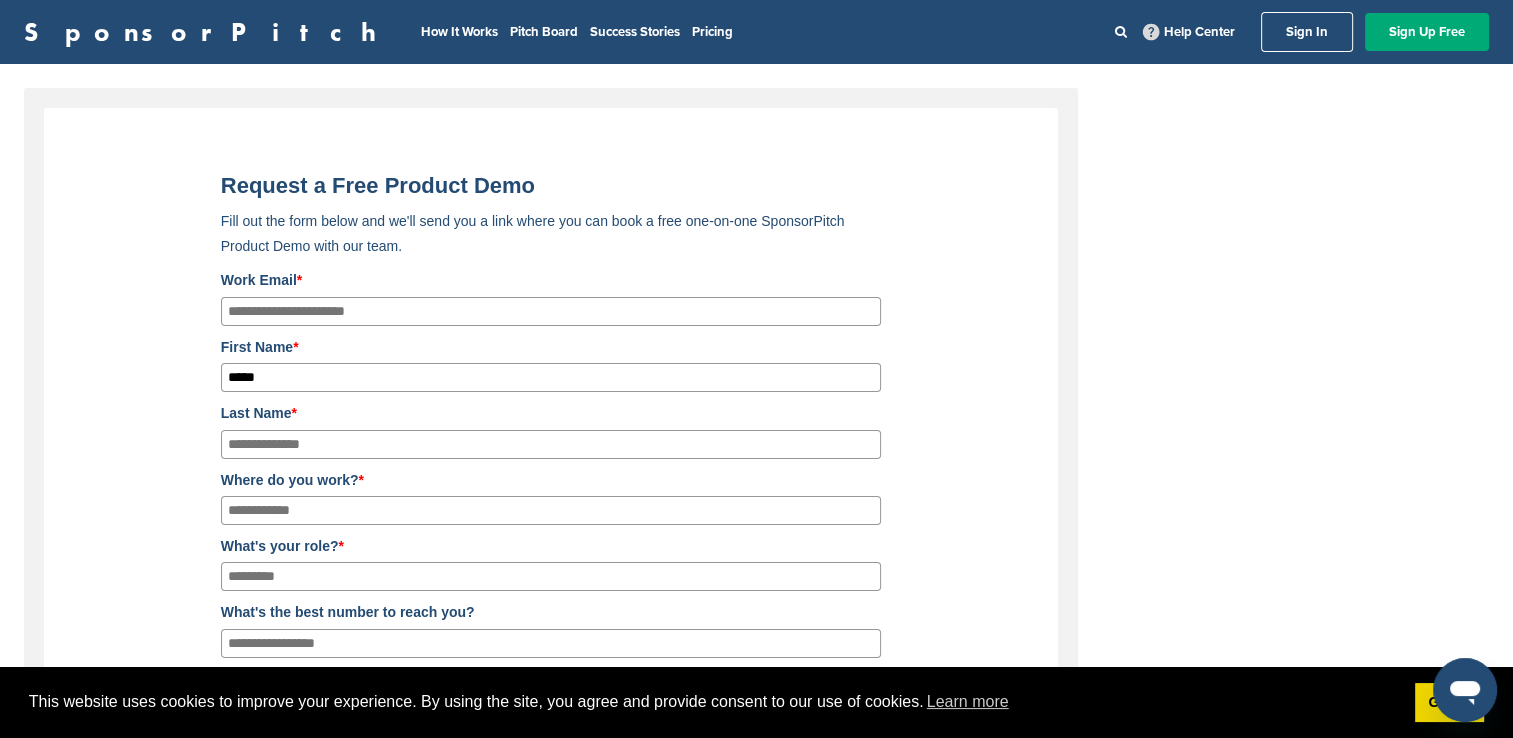 type on "**********" 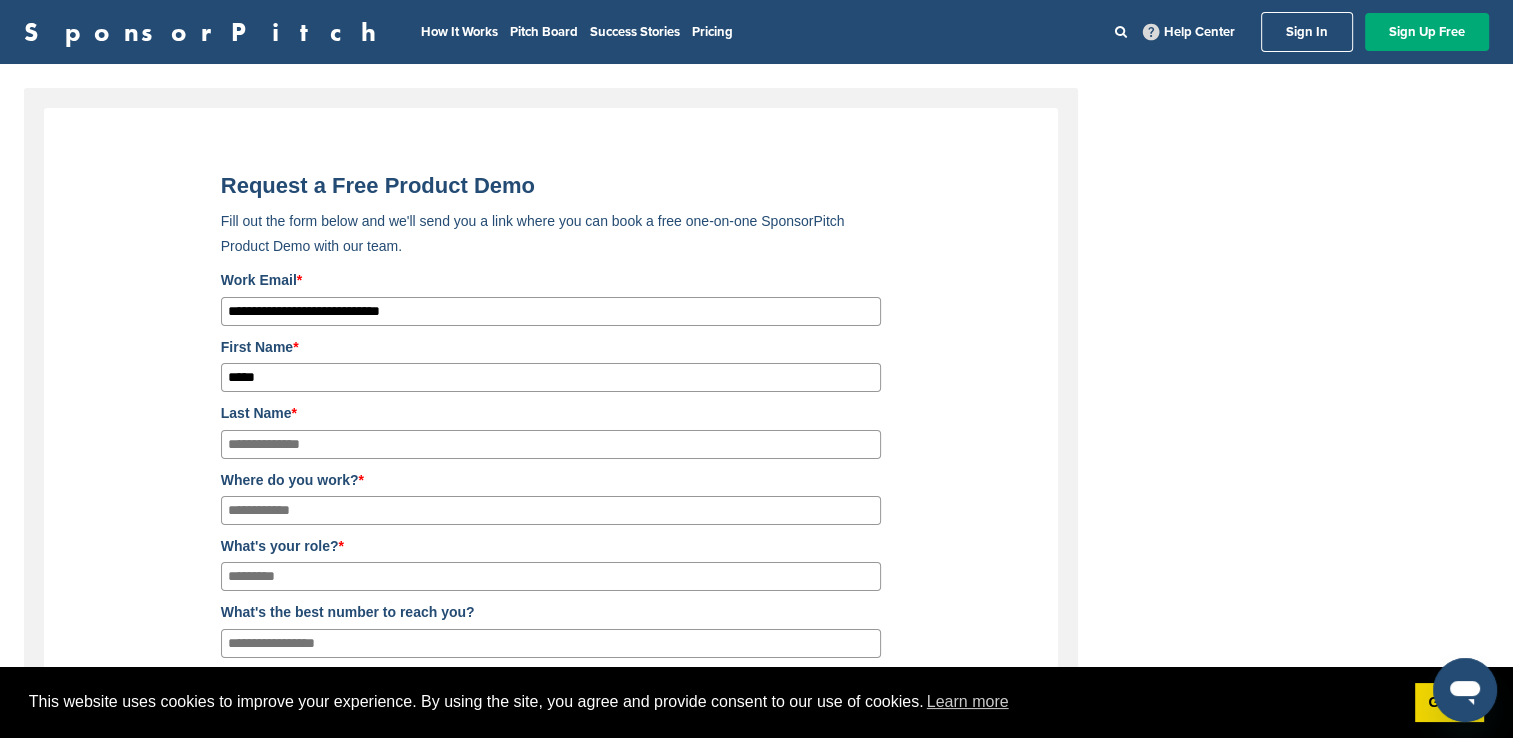 type on "***" 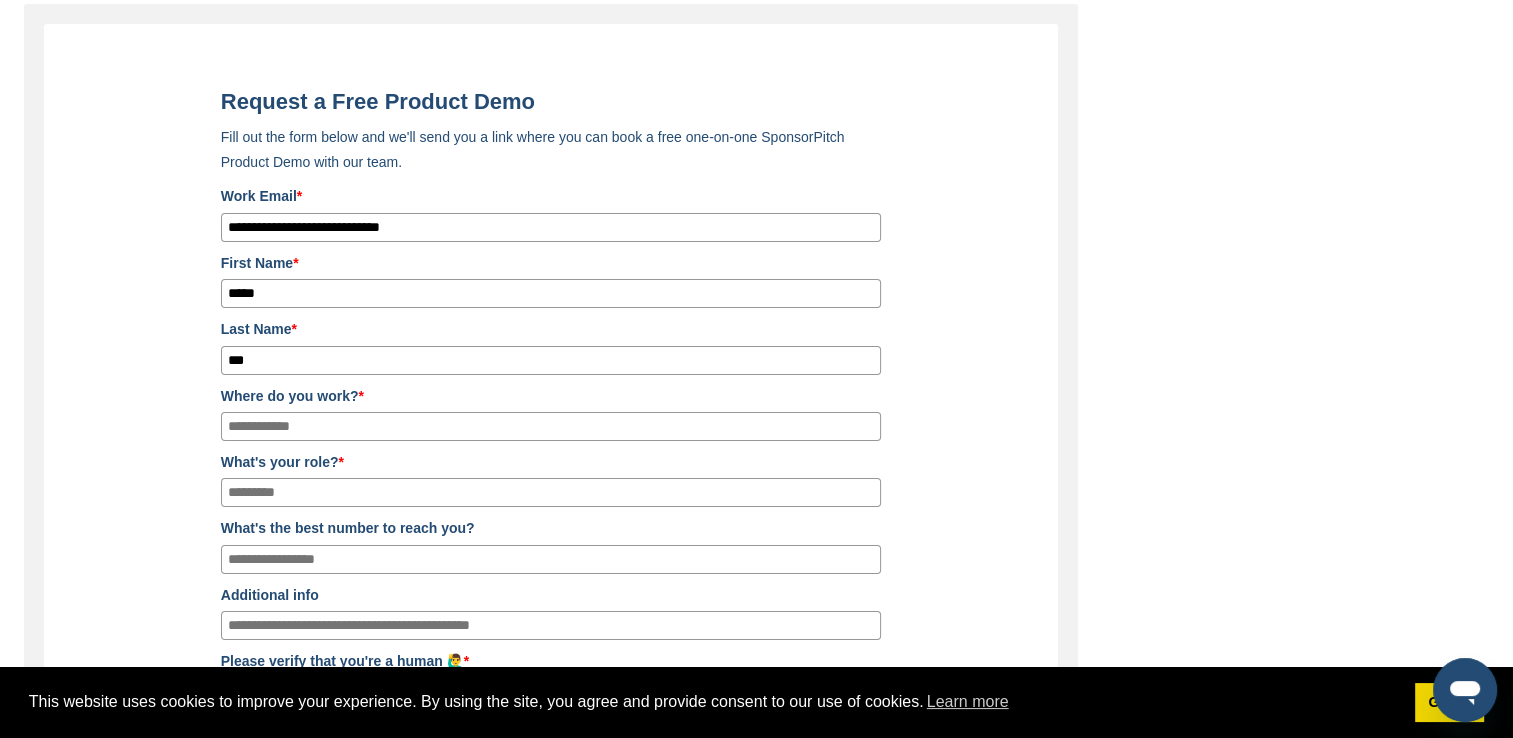 scroll, scrollTop: 88, scrollLeft: 0, axis: vertical 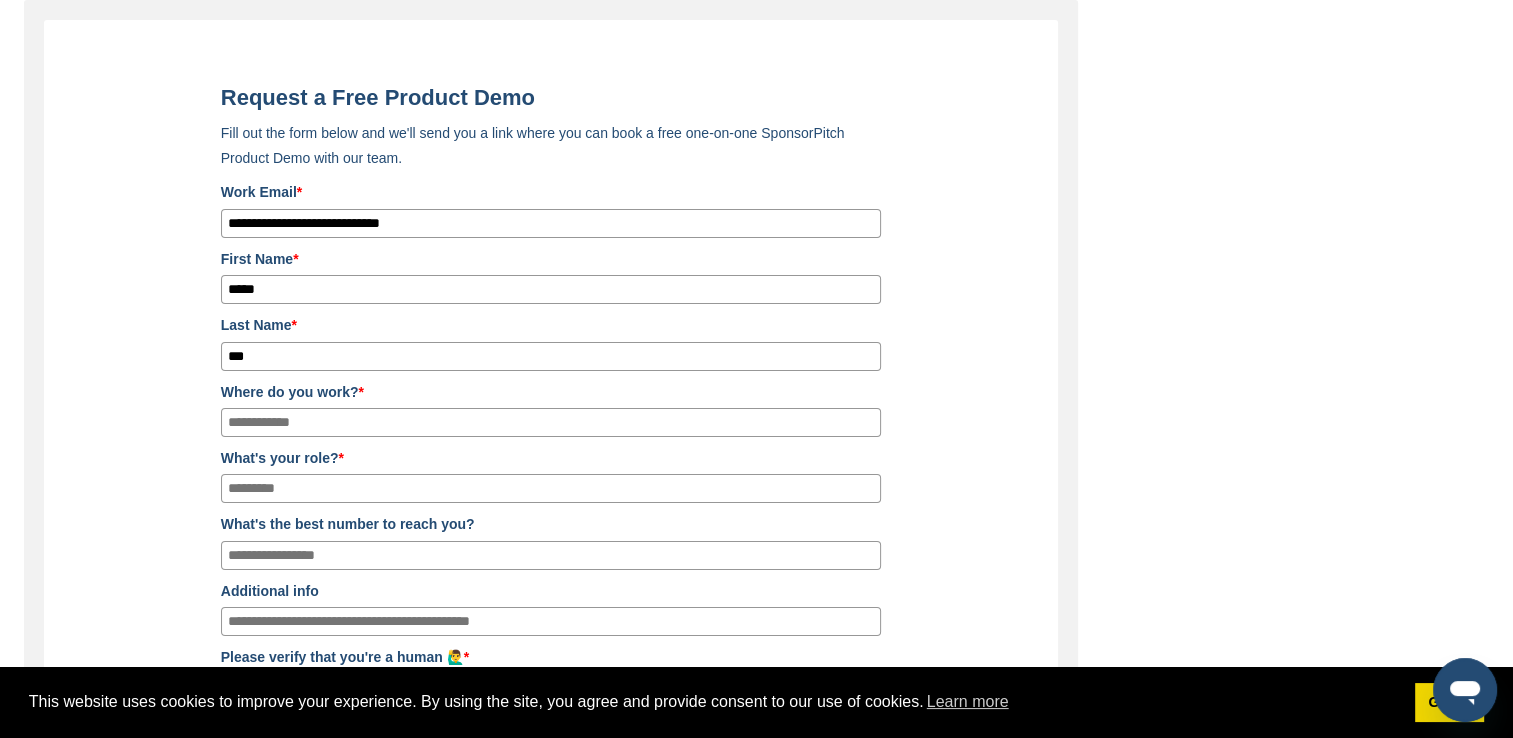 click on "Where do you work? *" at bounding box center [551, 422] 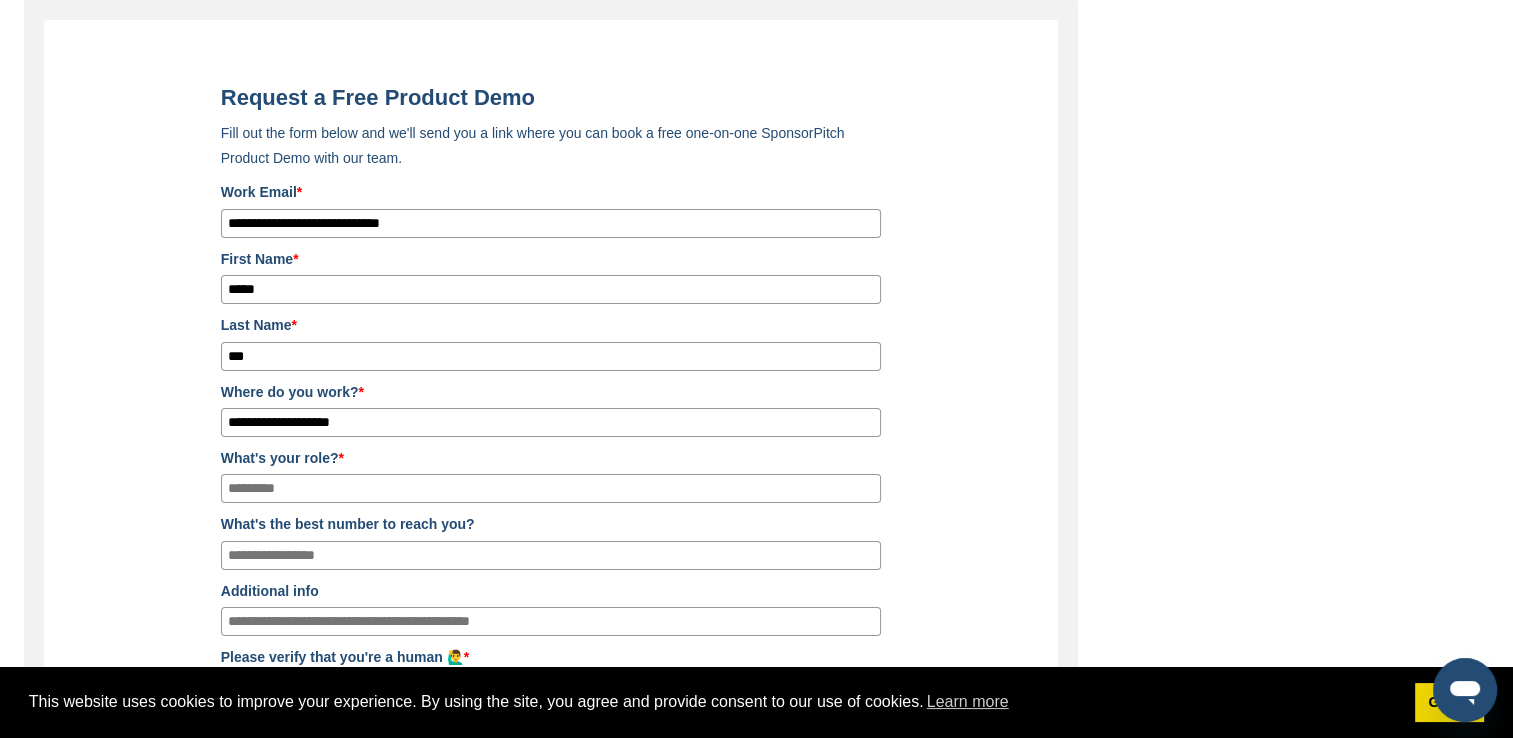 type on "**********" 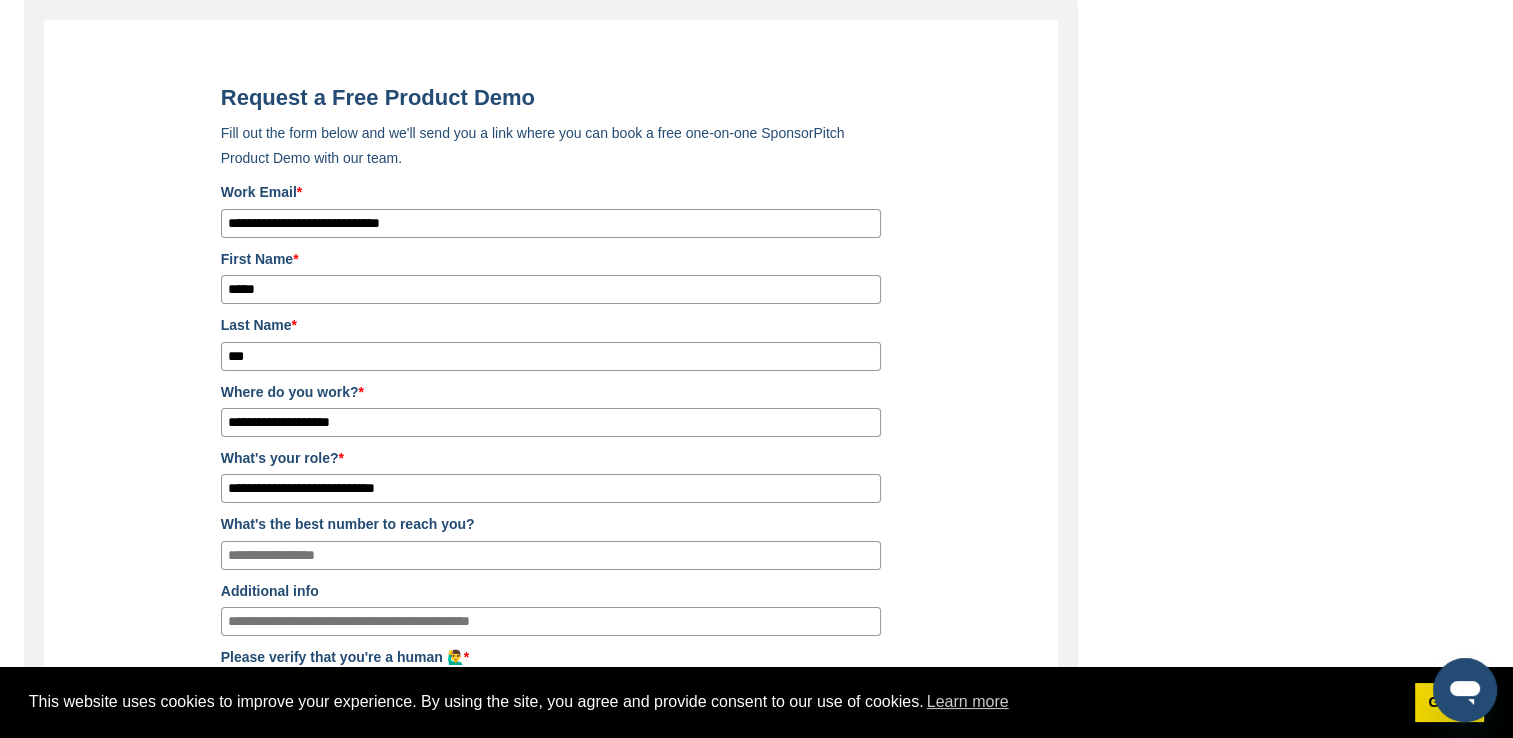 type on "**********" 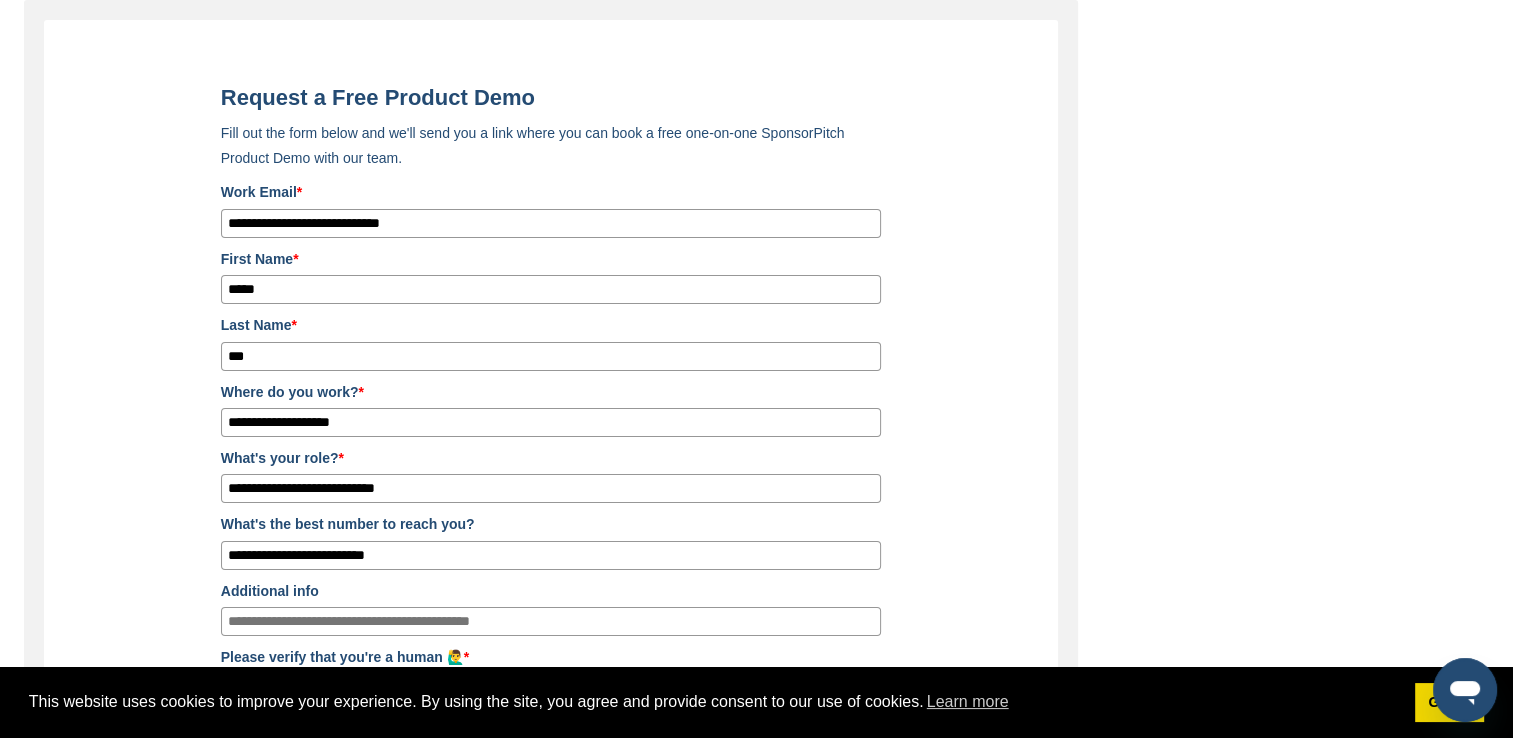 click on "**********" at bounding box center (551, 555) 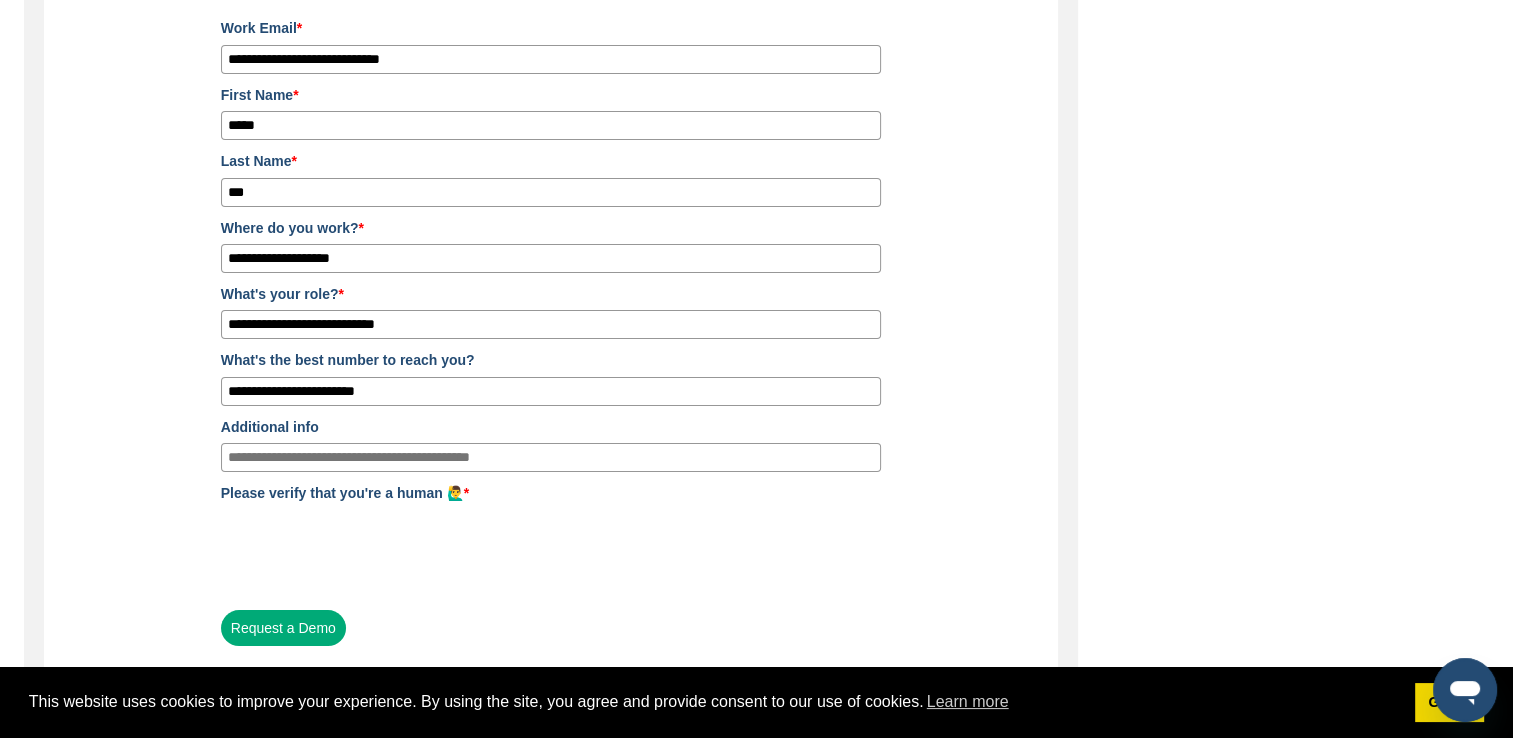 scroll, scrollTop: 278, scrollLeft: 0, axis: vertical 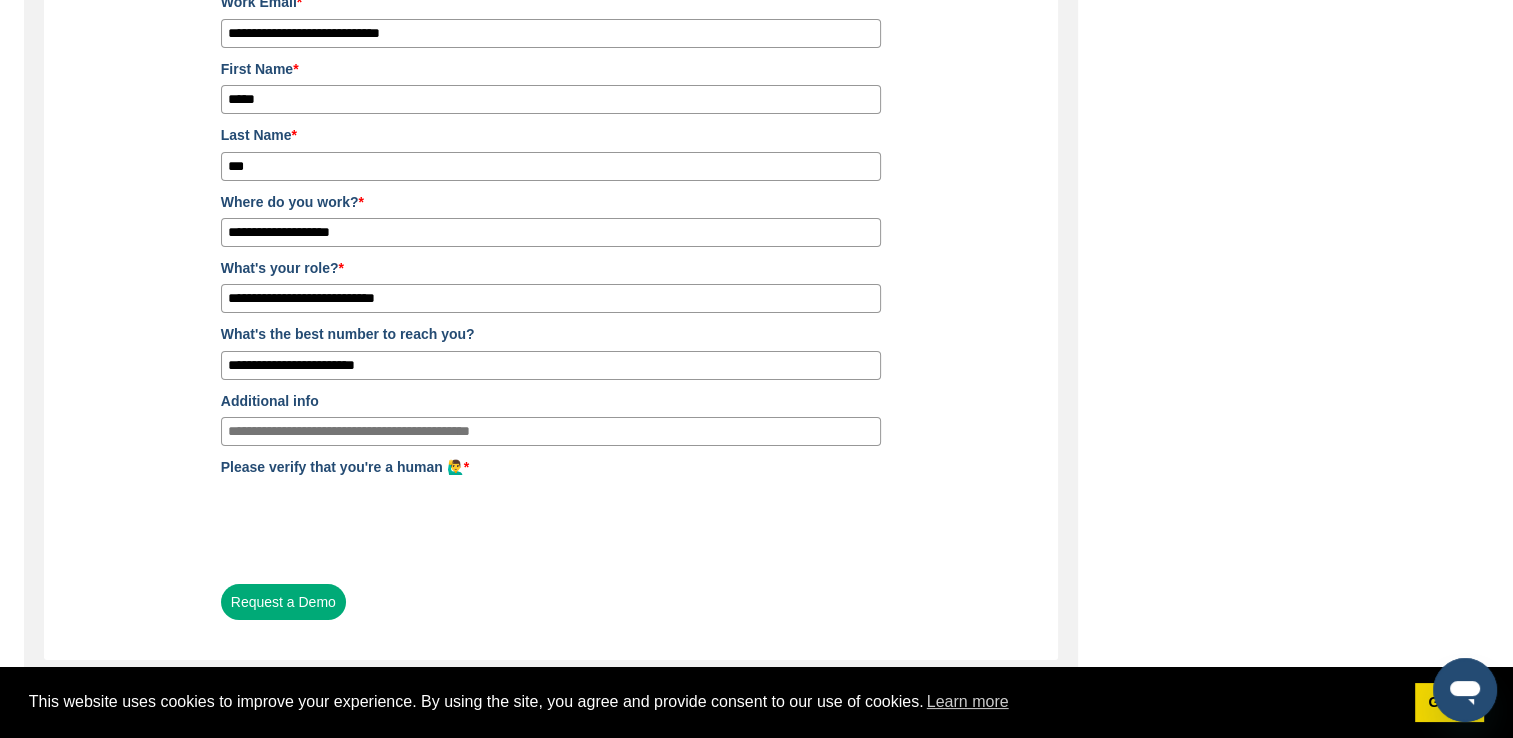 type on "**********" 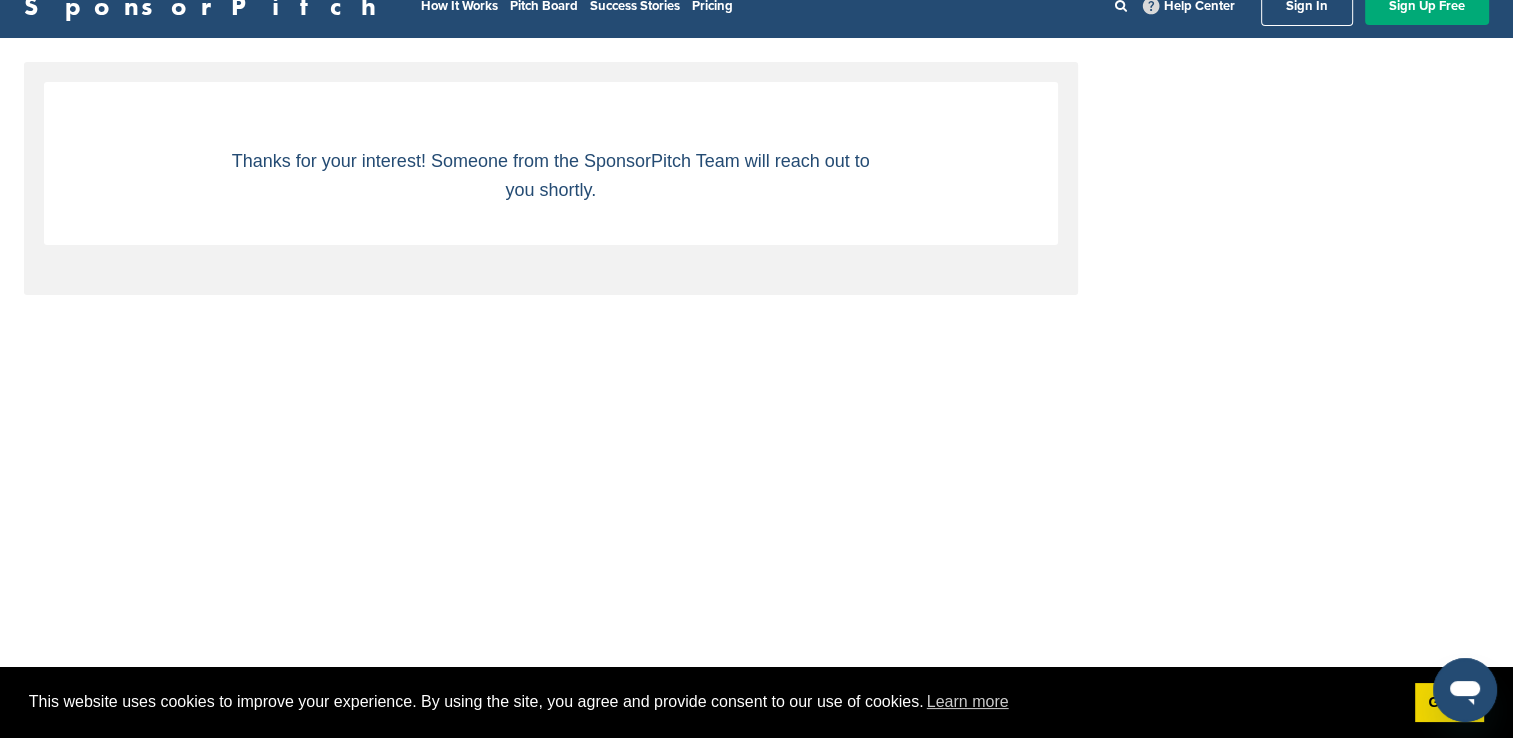 scroll, scrollTop: 0, scrollLeft: 0, axis: both 